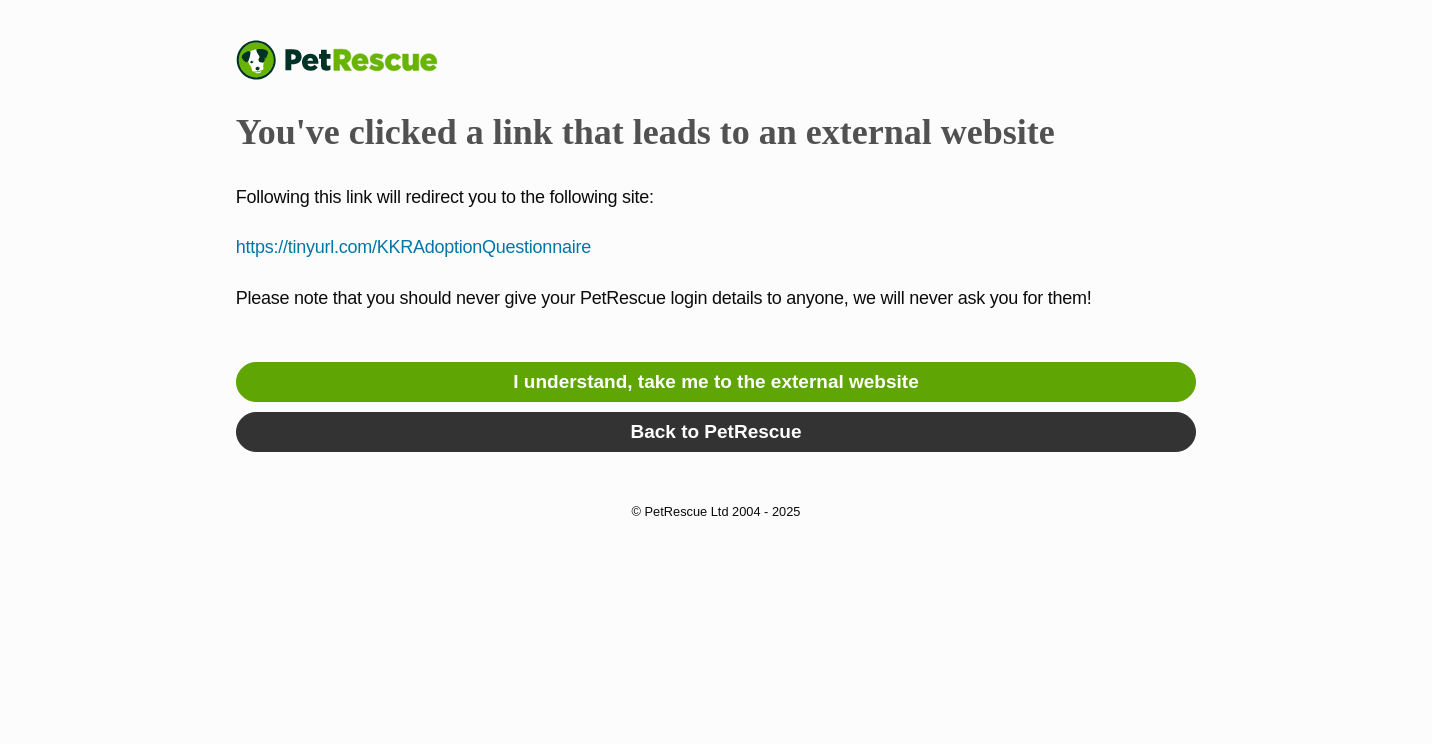 scroll, scrollTop: 0, scrollLeft: 0, axis: both 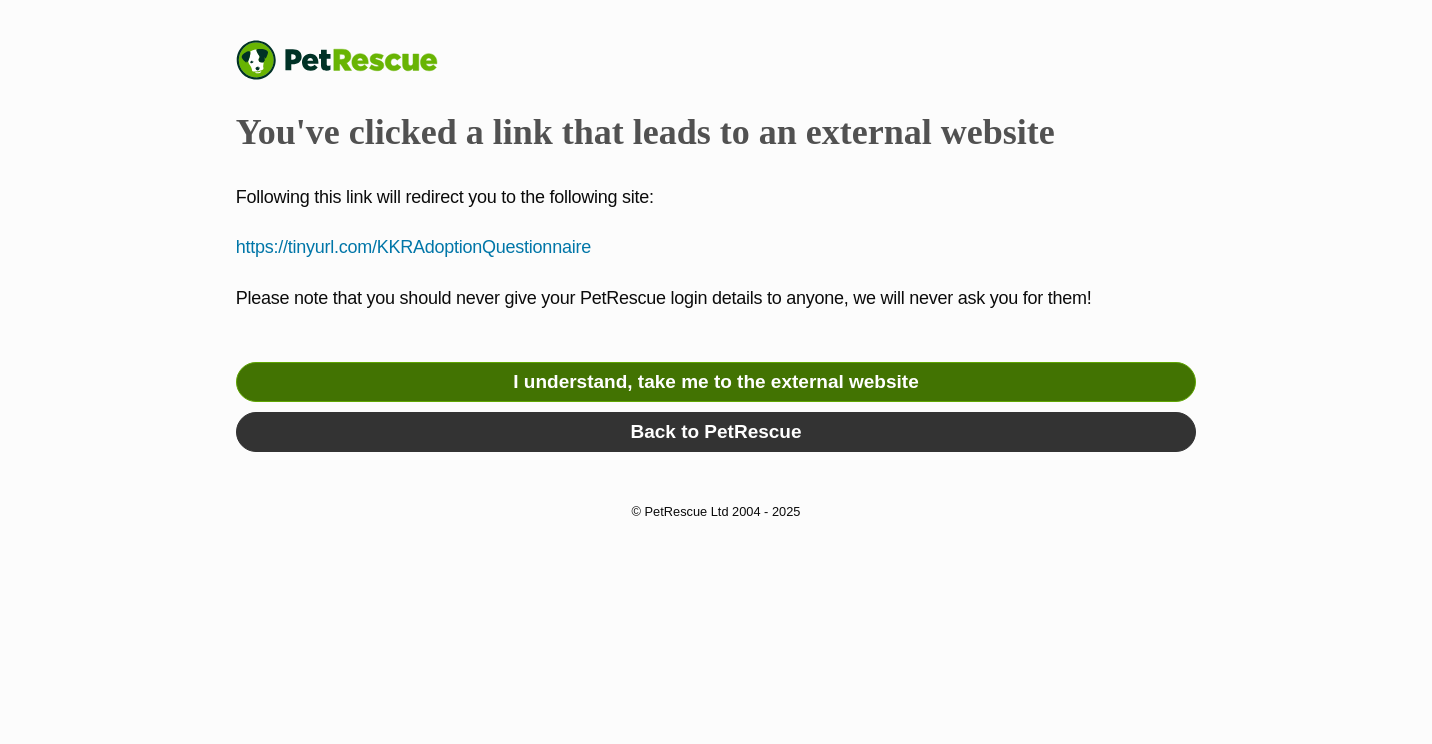 click on "I understand, take me to the external website" at bounding box center [716, 382] 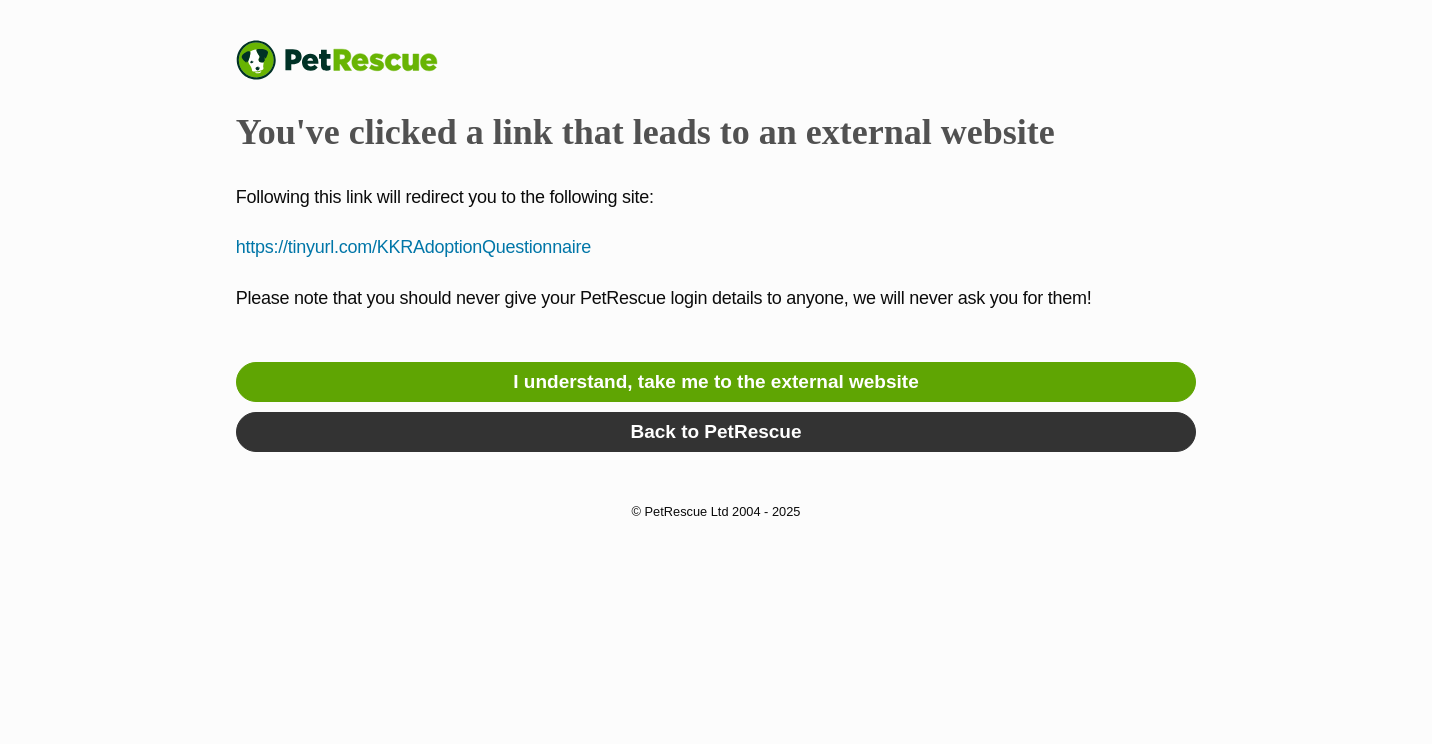 scroll, scrollTop: 0, scrollLeft: 0, axis: both 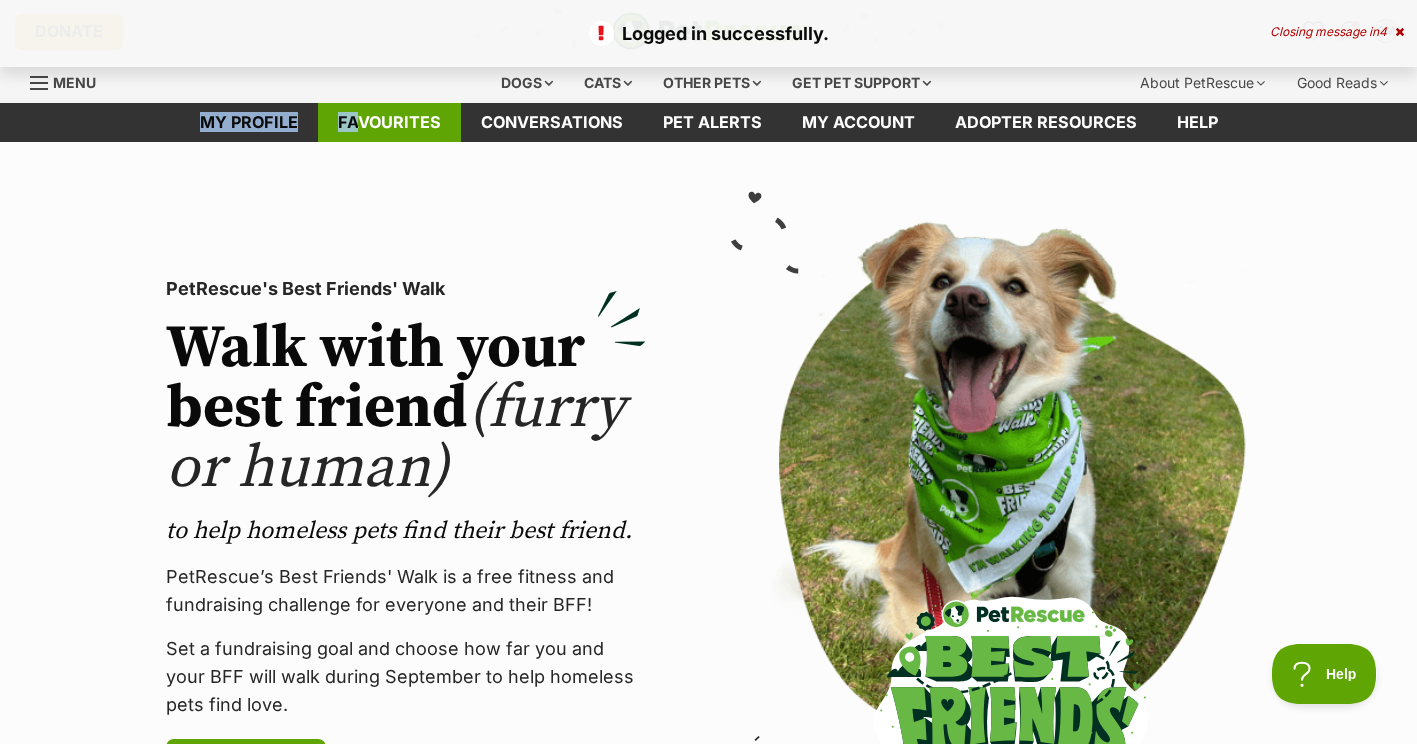 click on "Donate
PetRescue home
AM
My account
AM
[FIRST] [LAST]
Edit profile
Log out
Pet alerts
Pet alert matches
Account settings
Change password
Dogs
Find a dog on PetRescue
View all dogs
Browse all of the doggos looking for a home
Senior dogs
Fill their golden years with love and happiness
Bonded pets
Dogs that need to be adopted together
Dogs looking for foster care
Dogs looking for a temporary home
Dog adoption assistance
How to set up an adopter profile
A guide to setting up your account
Pet adoption tips
Tips to boost your pet search
Creating and managing pet alerts
Get notified about a pawfect match!
Do you speak dog?" at bounding box center [708, 3308] 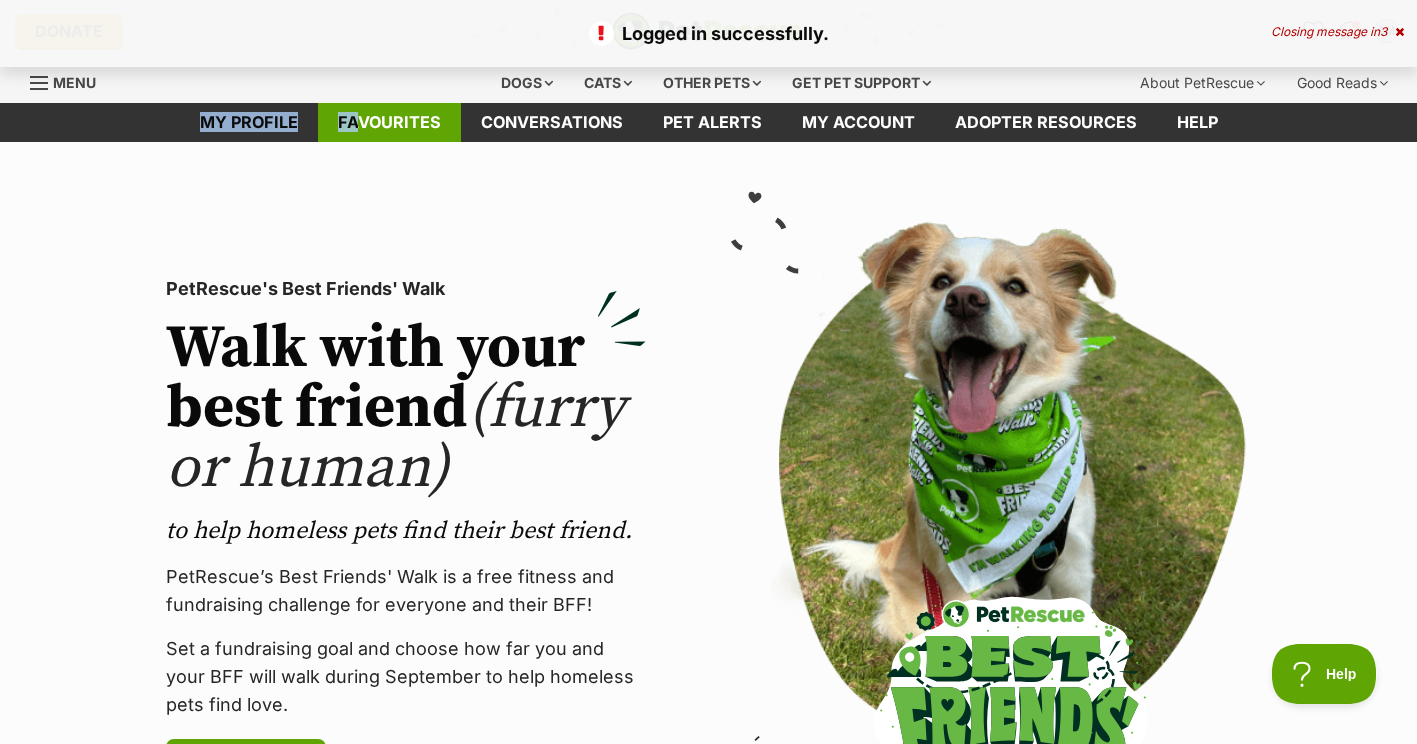 drag, startPoint x: 360, startPoint y: 105, endPoint x: 357, endPoint y: 123, distance: 18.248287 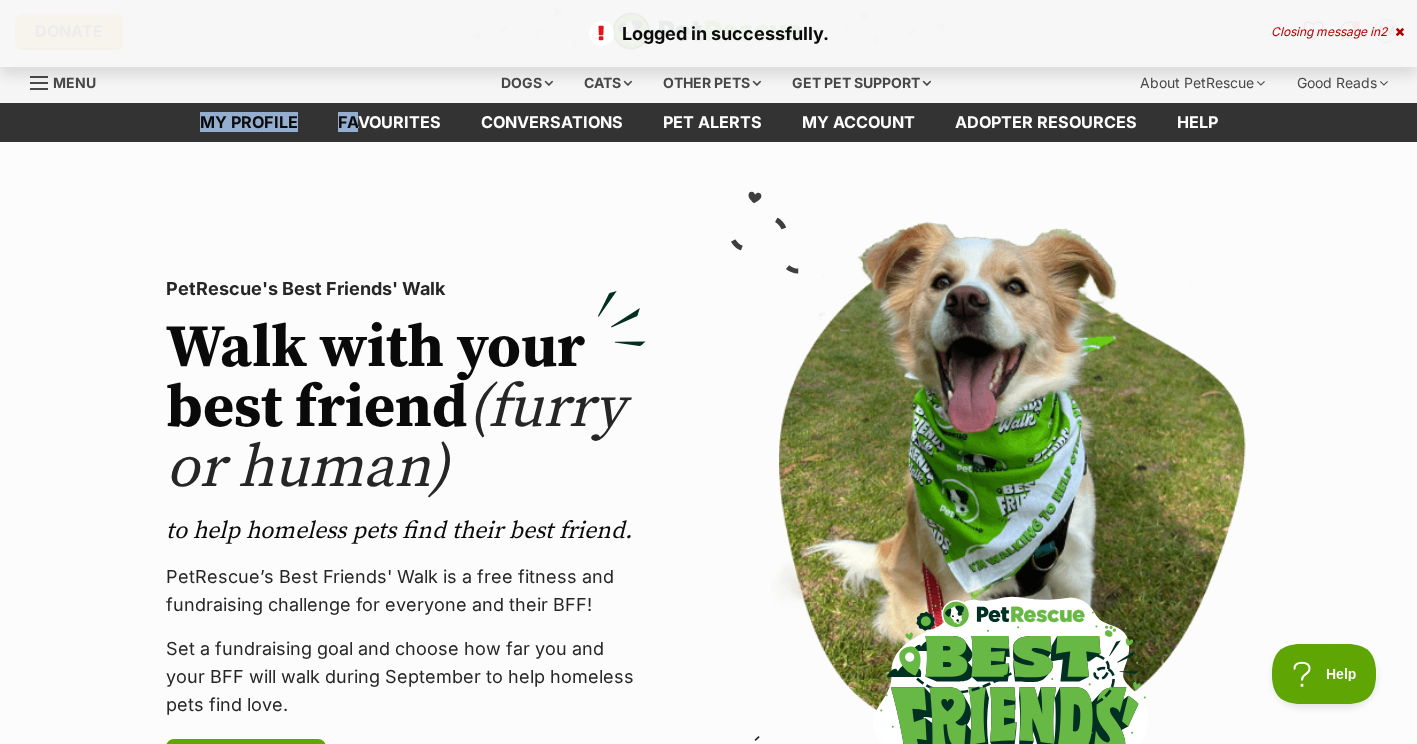 scroll, scrollTop: 0, scrollLeft: 0, axis: both 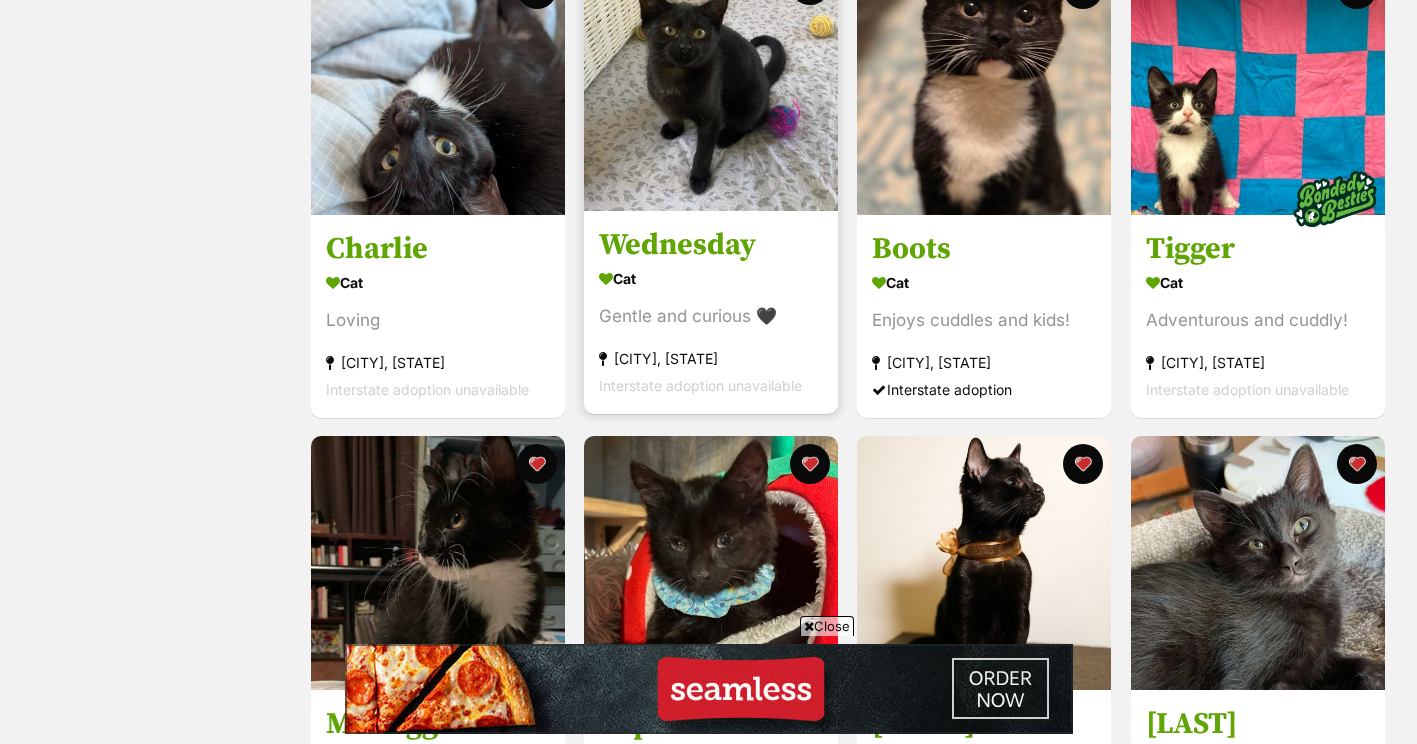click at bounding box center (711, 84) 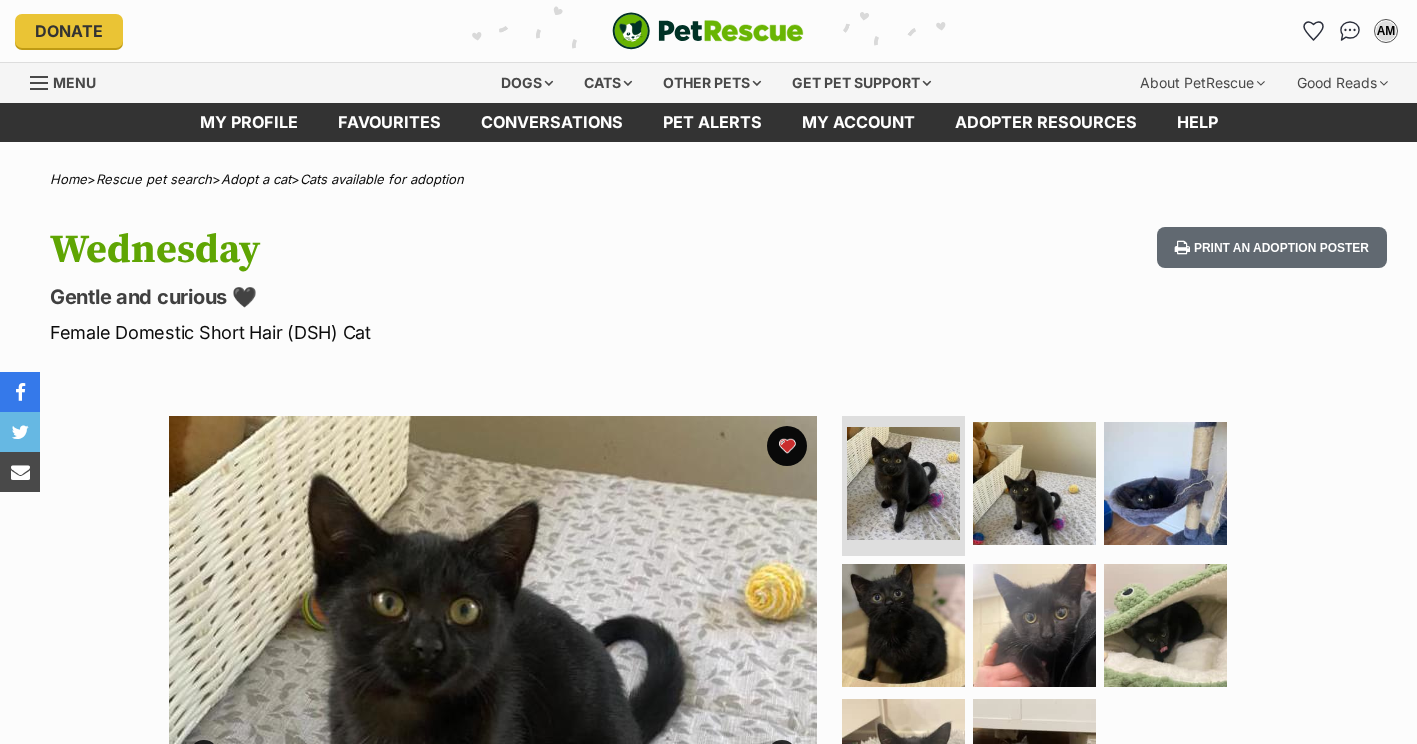 scroll, scrollTop: 0, scrollLeft: 0, axis: both 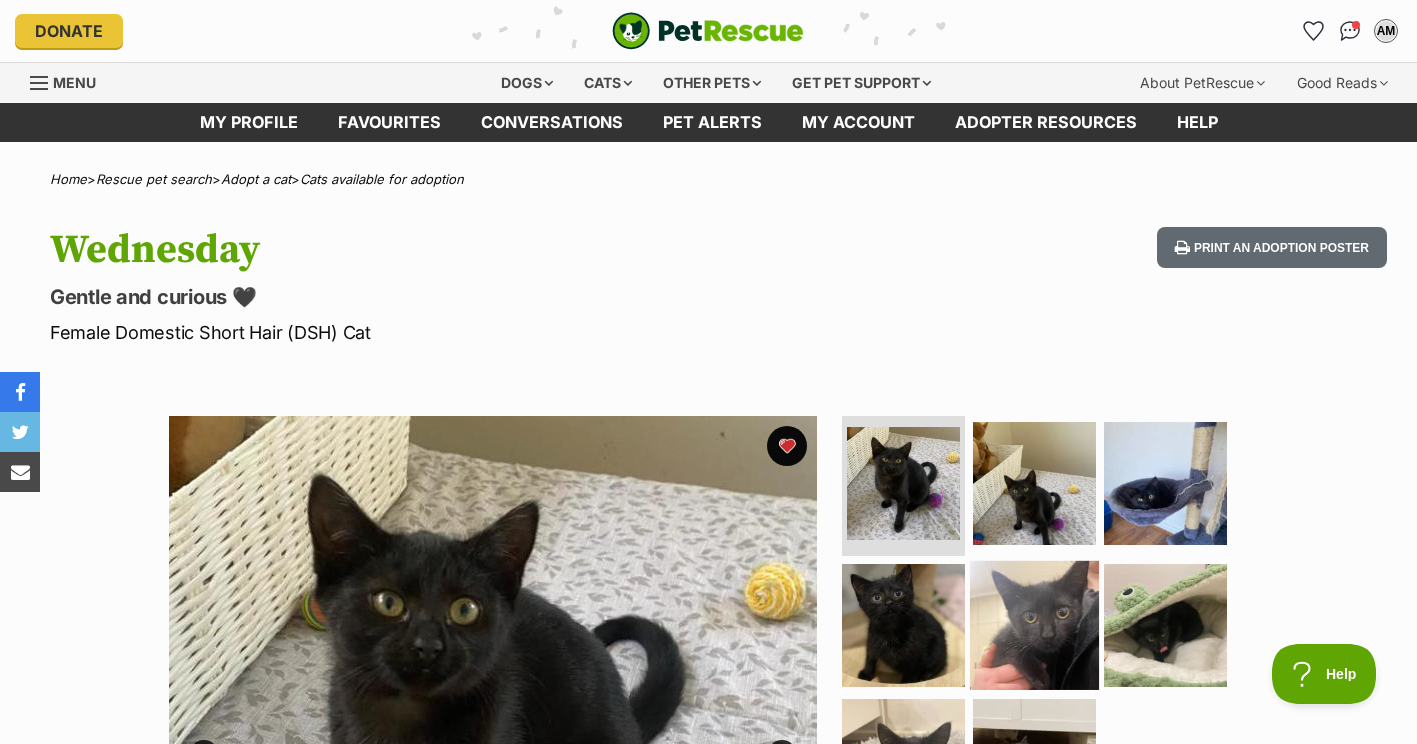 click at bounding box center (1034, 624) 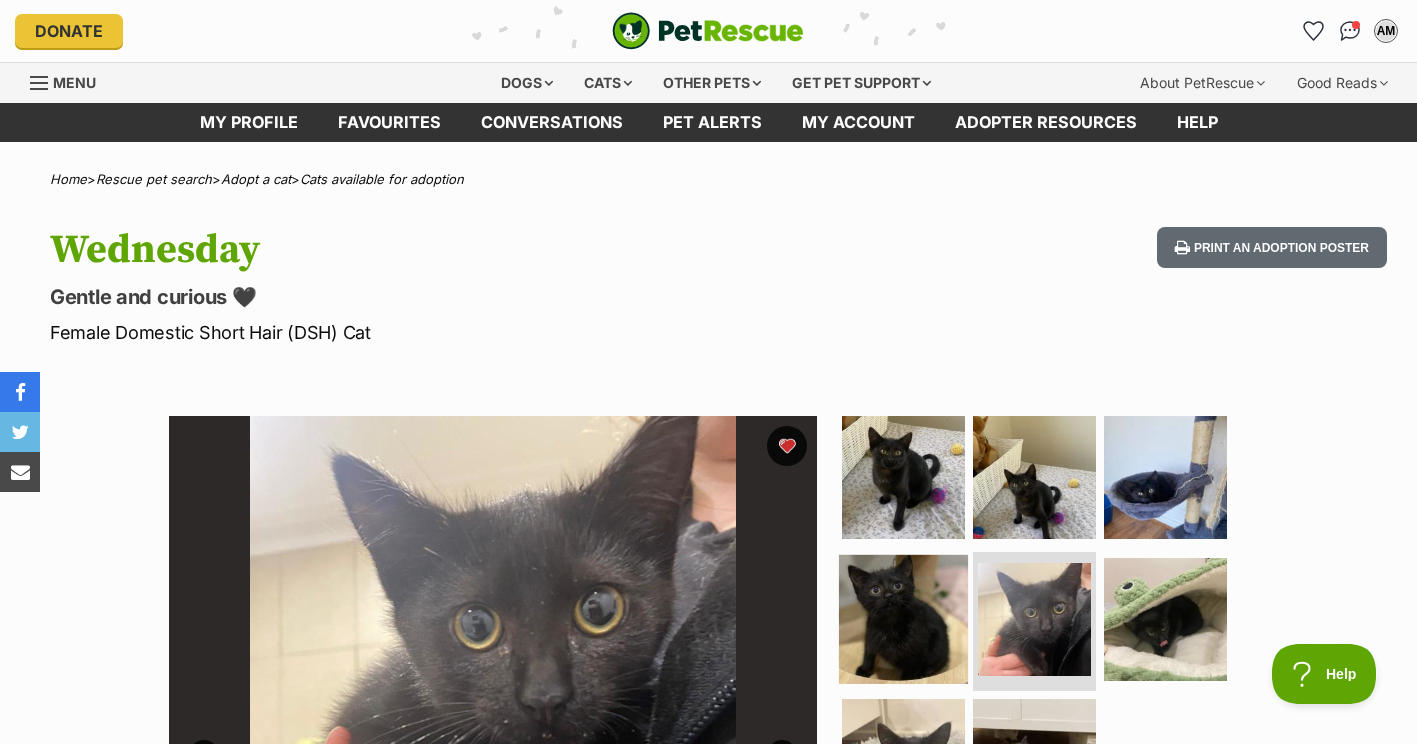 click at bounding box center (903, 618) 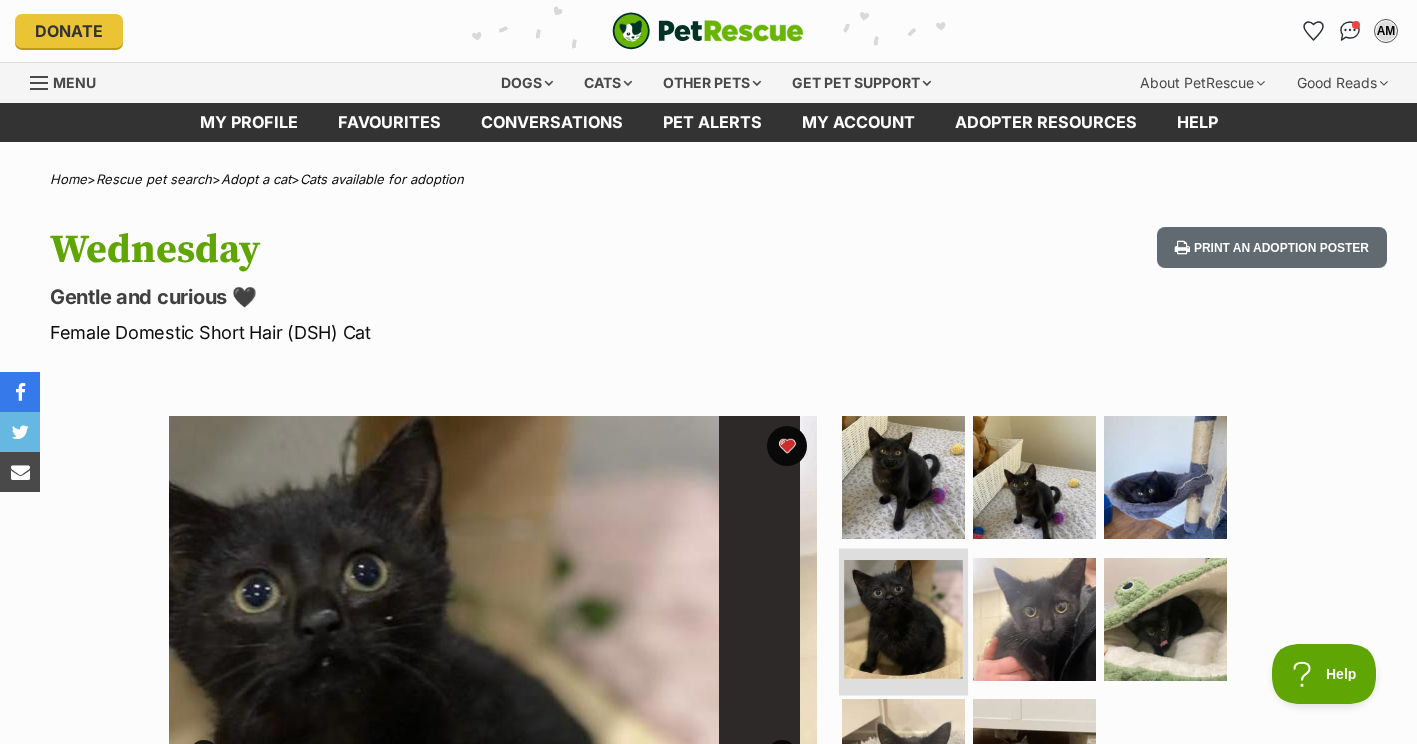 scroll, scrollTop: 0, scrollLeft: 0, axis: both 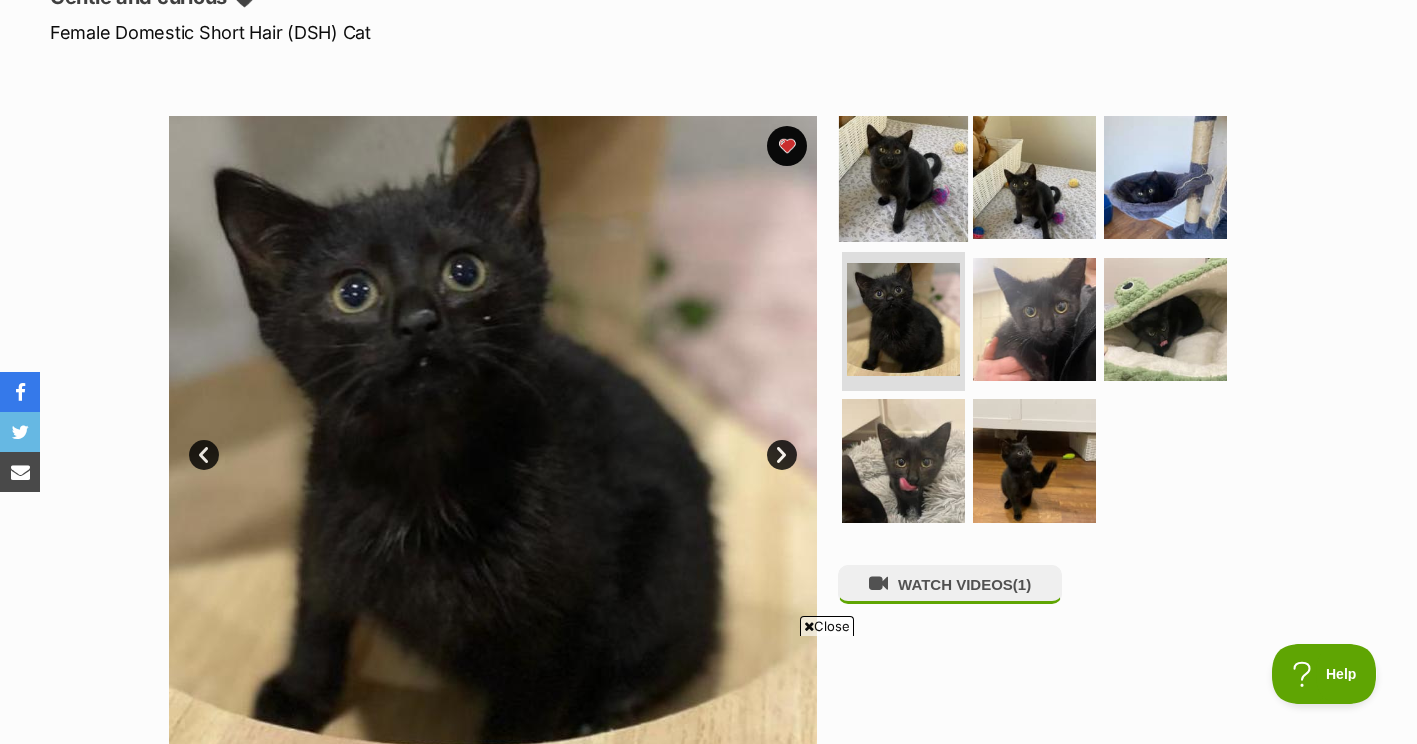 click at bounding box center [903, 177] 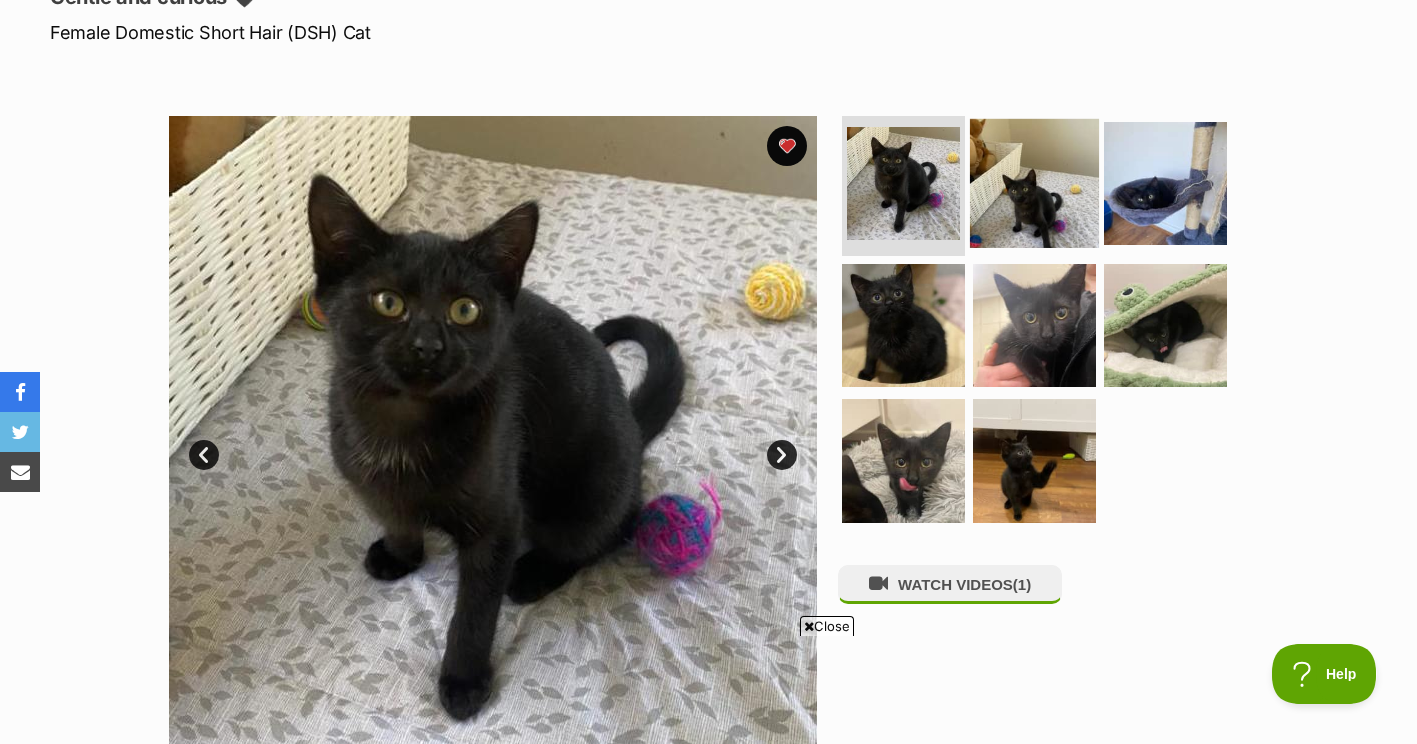 click at bounding box center [1034, 183] 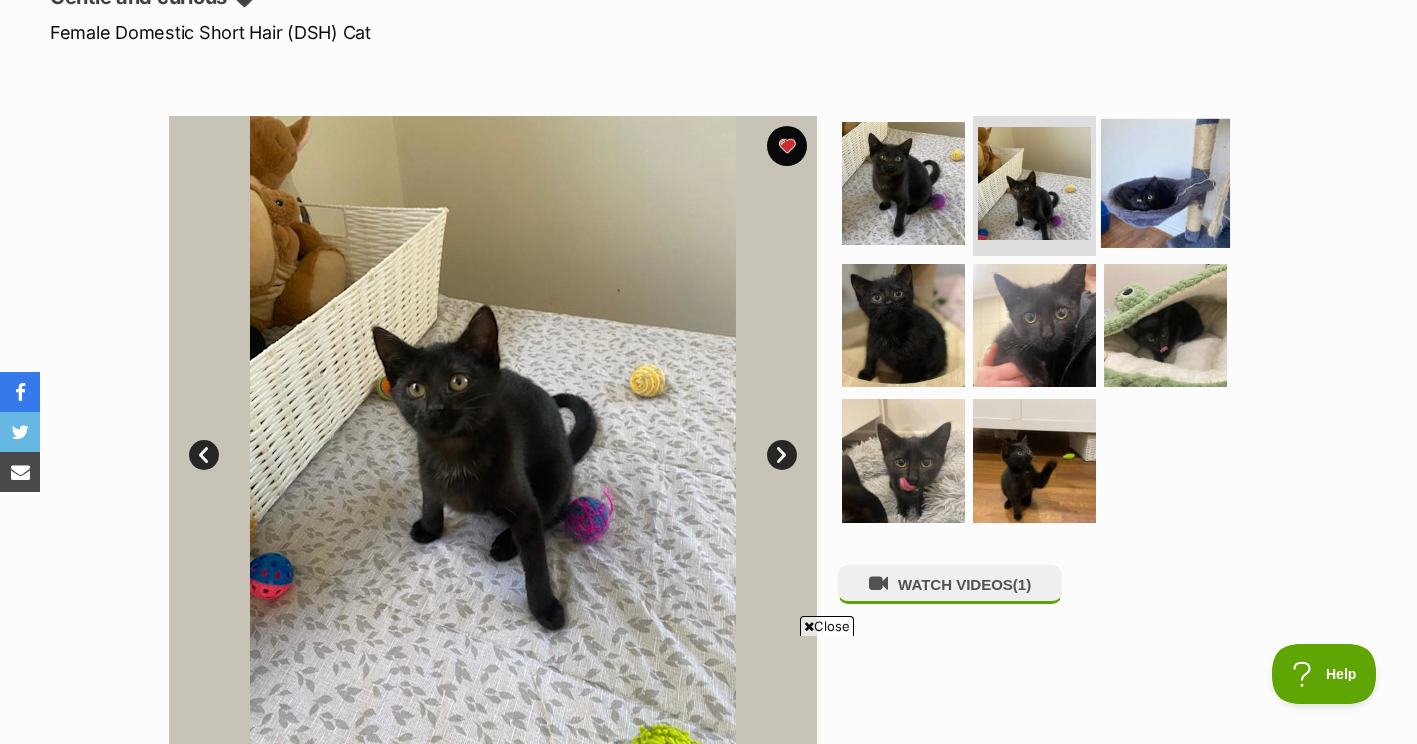 click at bounding box center [1165, 183] 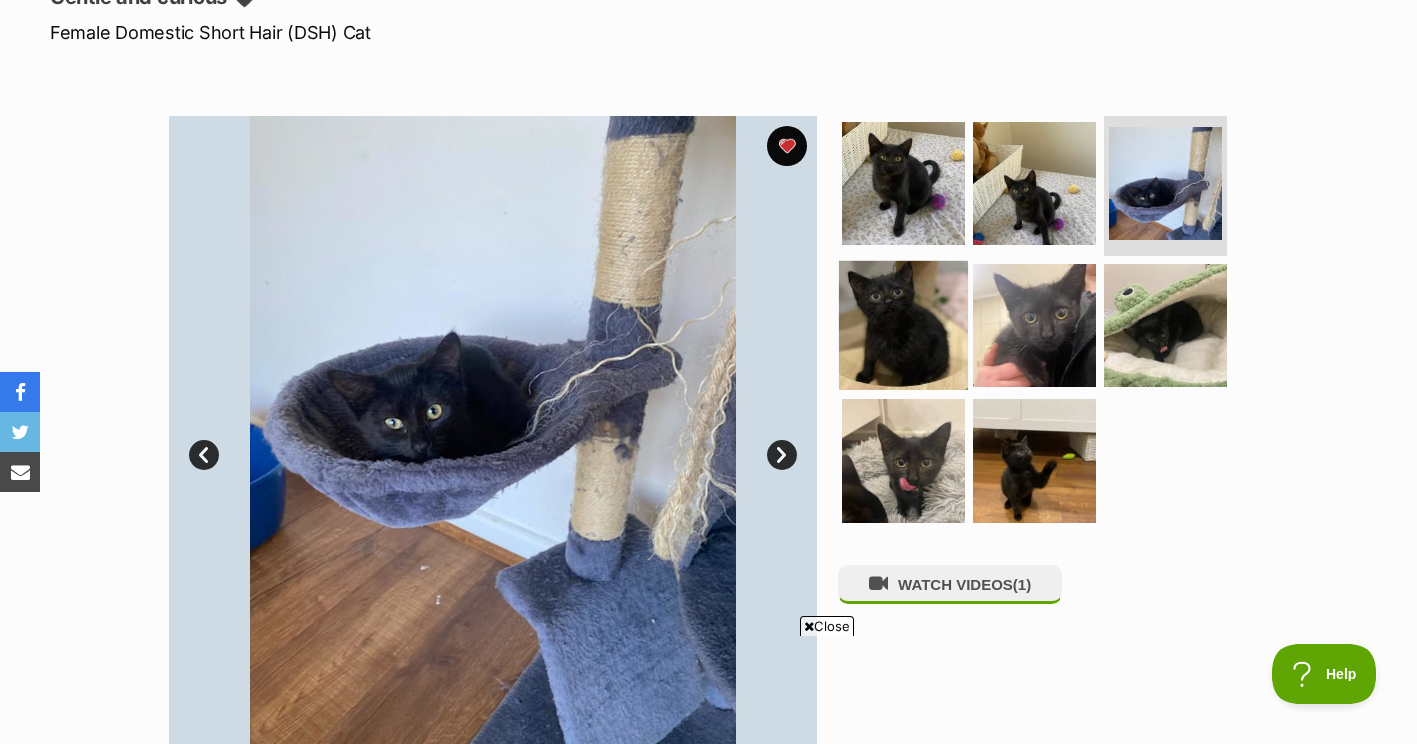 click at bounding box center [903, 324] 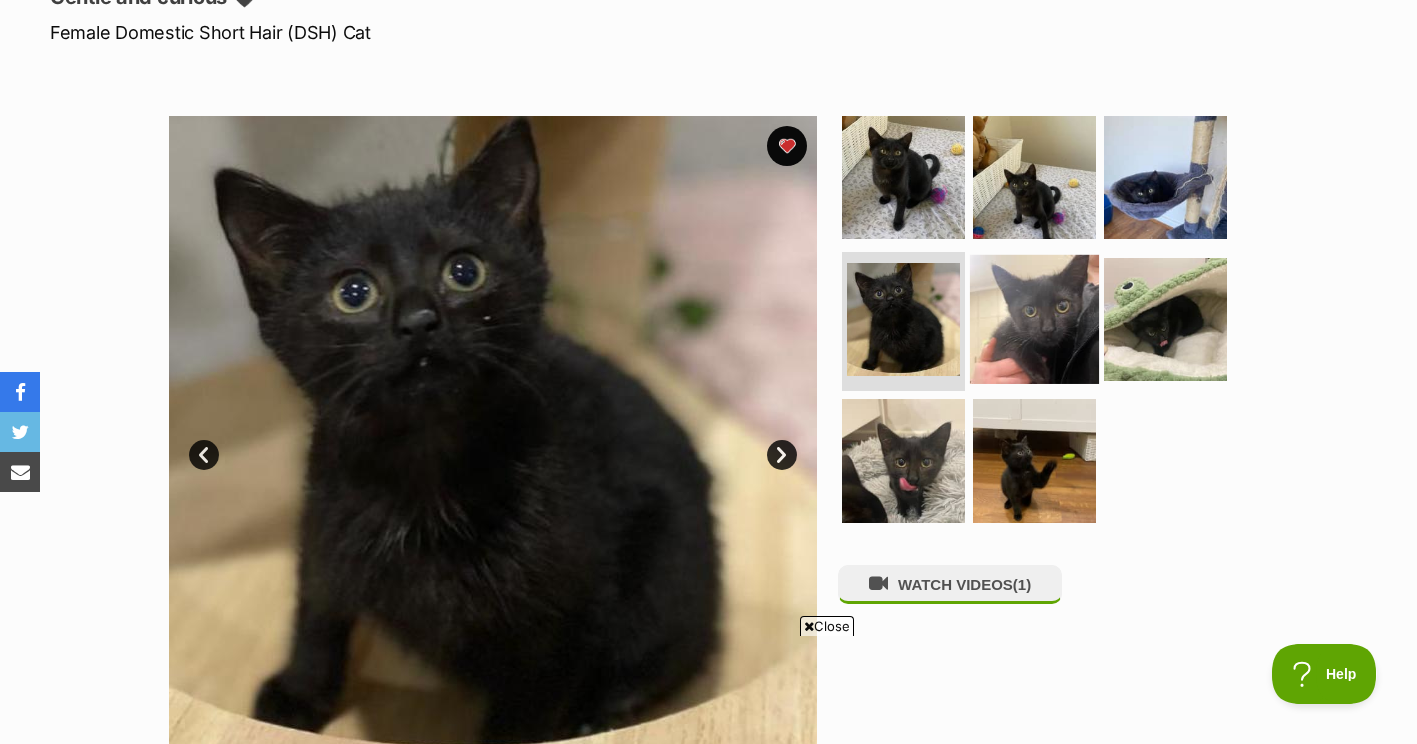 click at bounding box center [1034, 318] 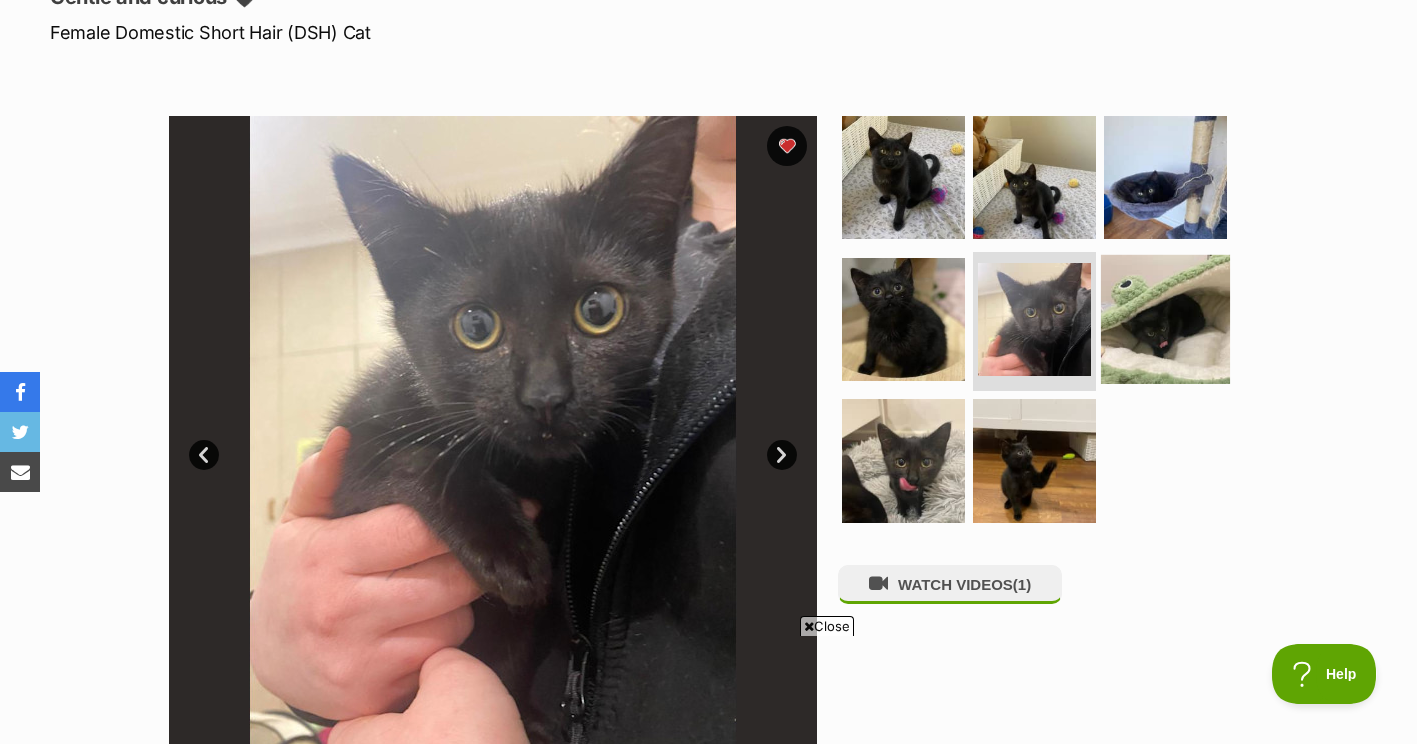click at bounding box center [1165, 318] 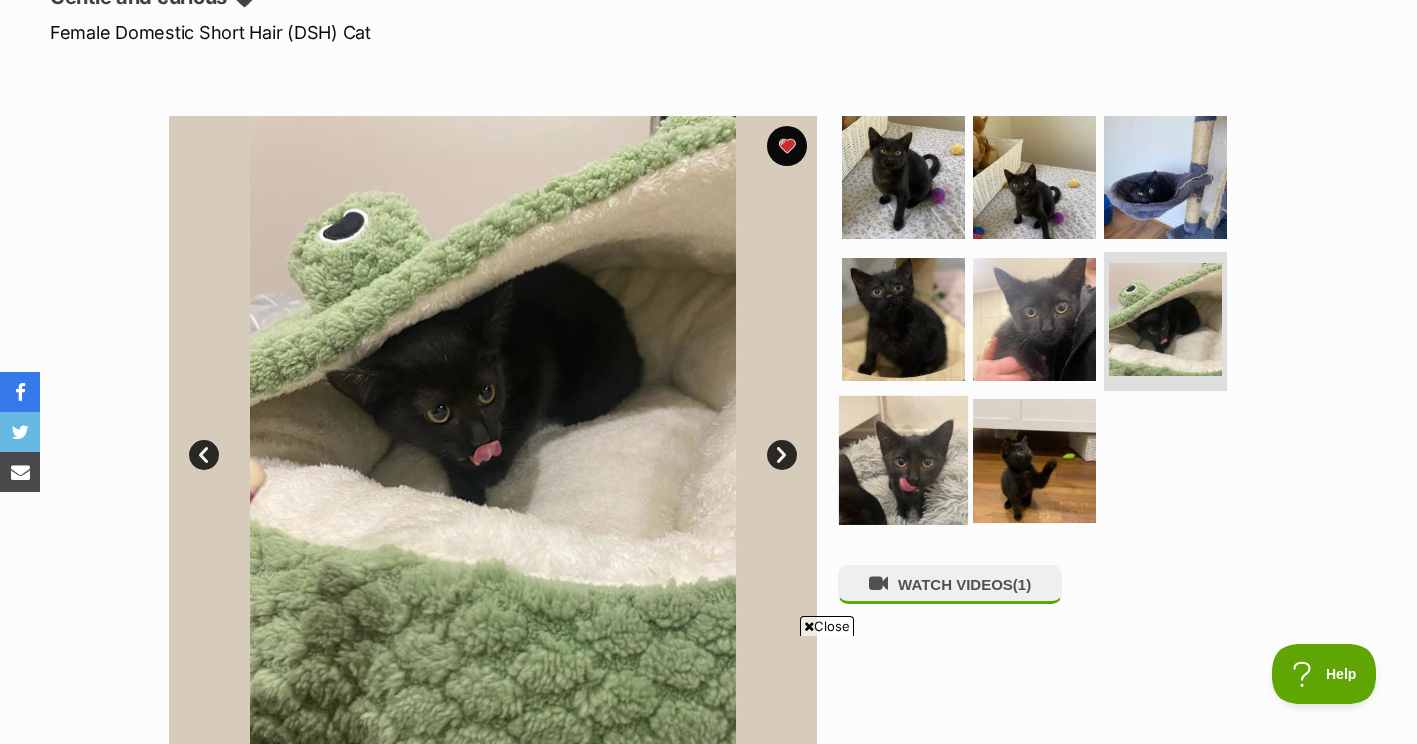 click at bounding box center [903, 460] 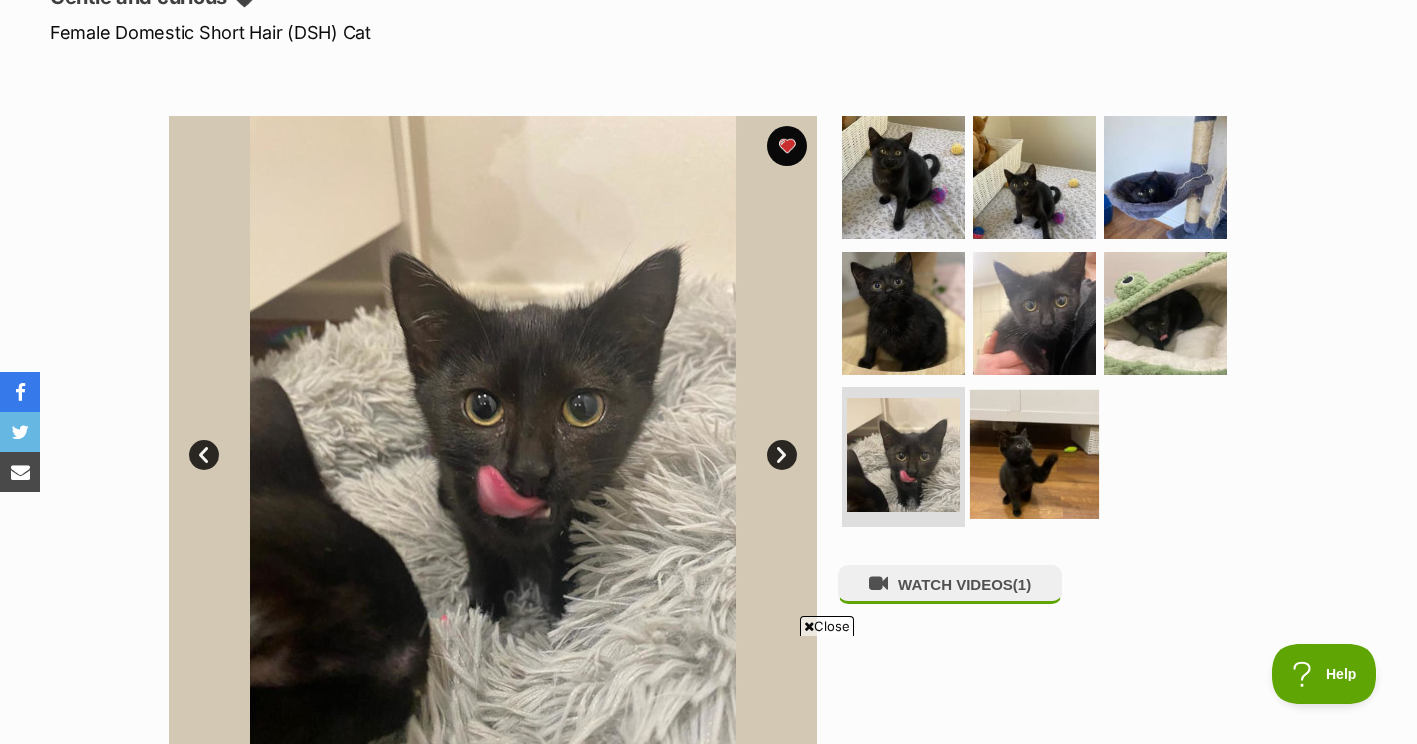click at bounding box center [1034, 454] 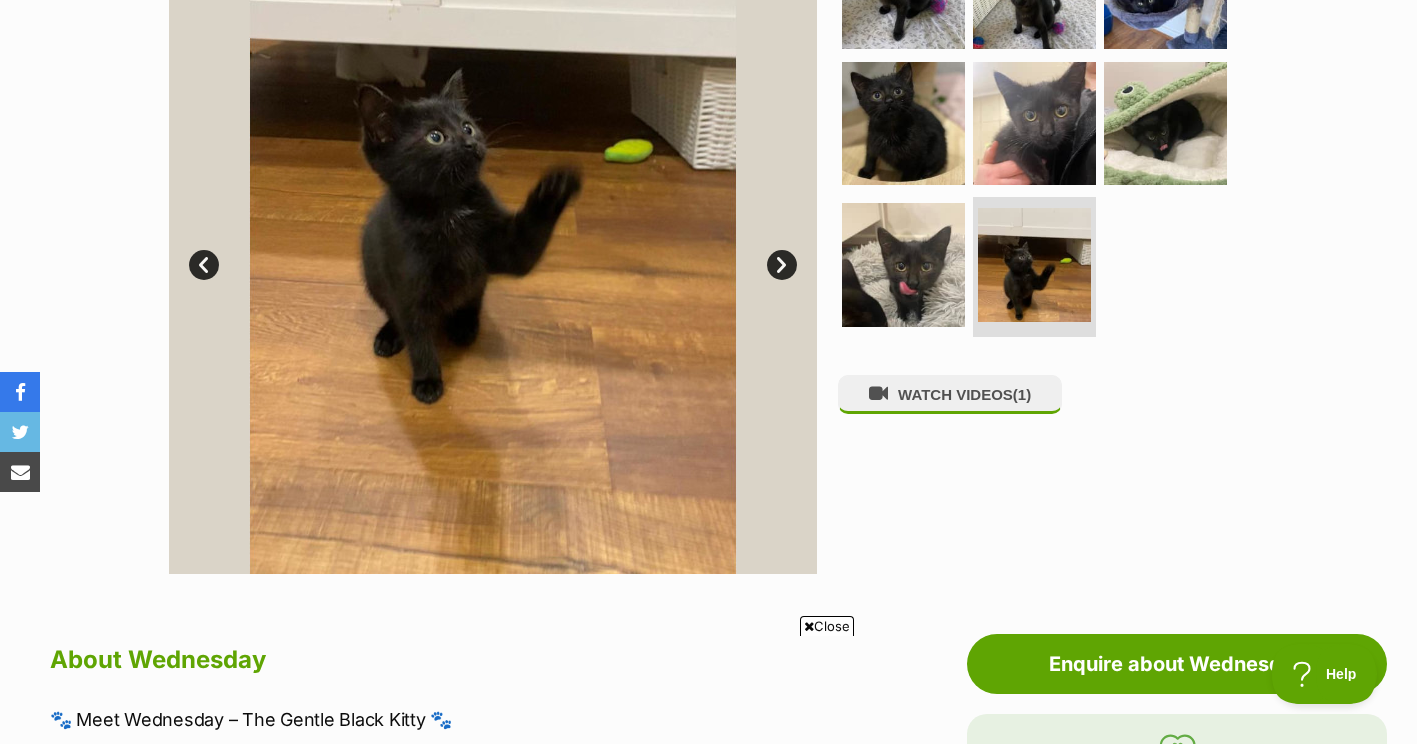 scroll, scrollTop: 500, scrollLeft: 0, axis: vertical 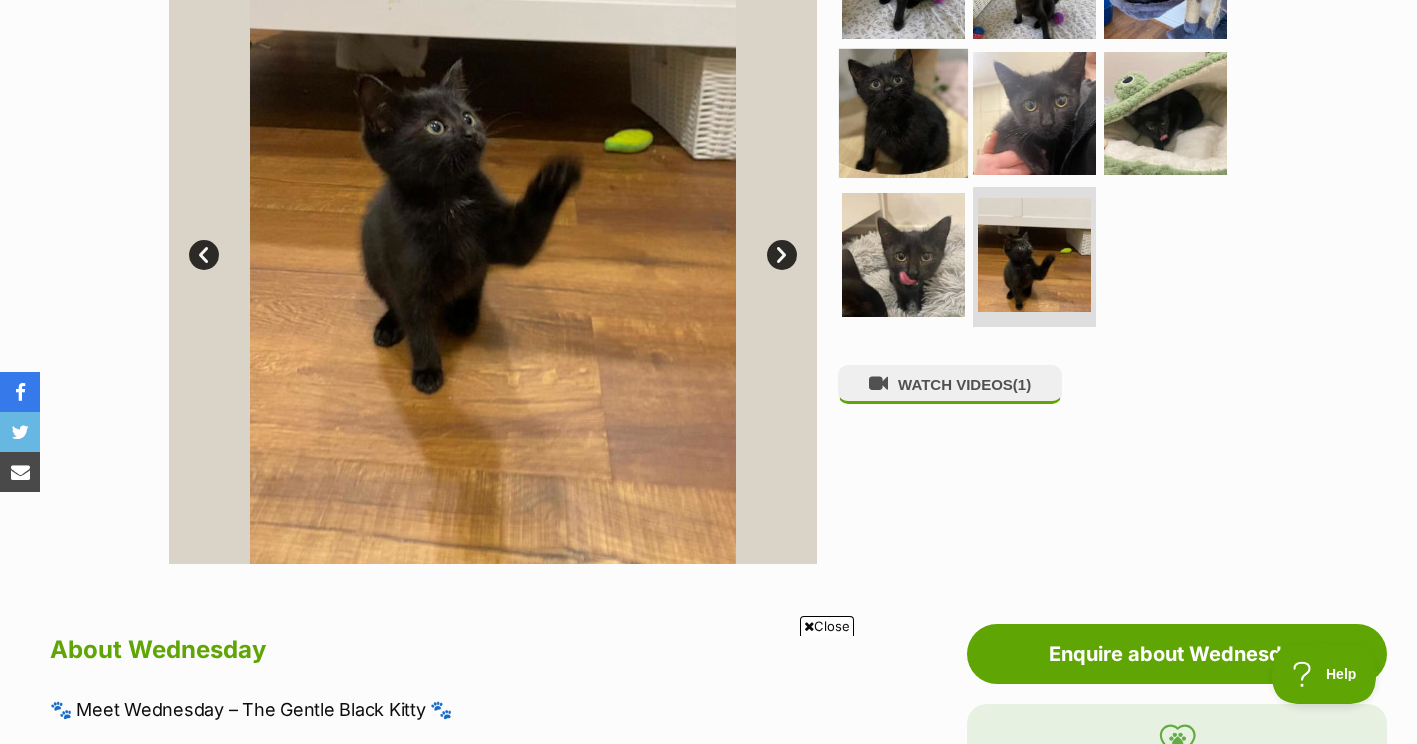 click at bounding box center (903, 112) 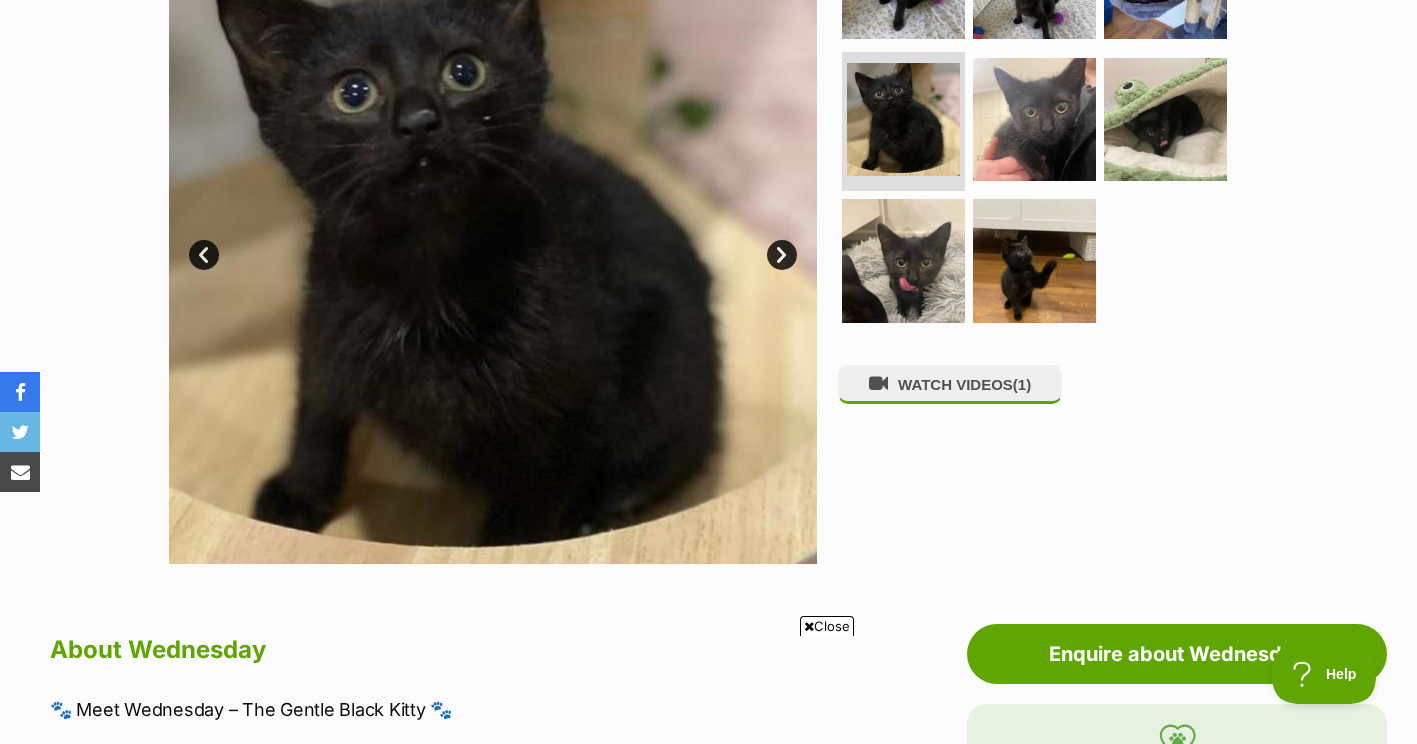 scroll, scrollTop: 0, scrollLeft: 0, axis: both 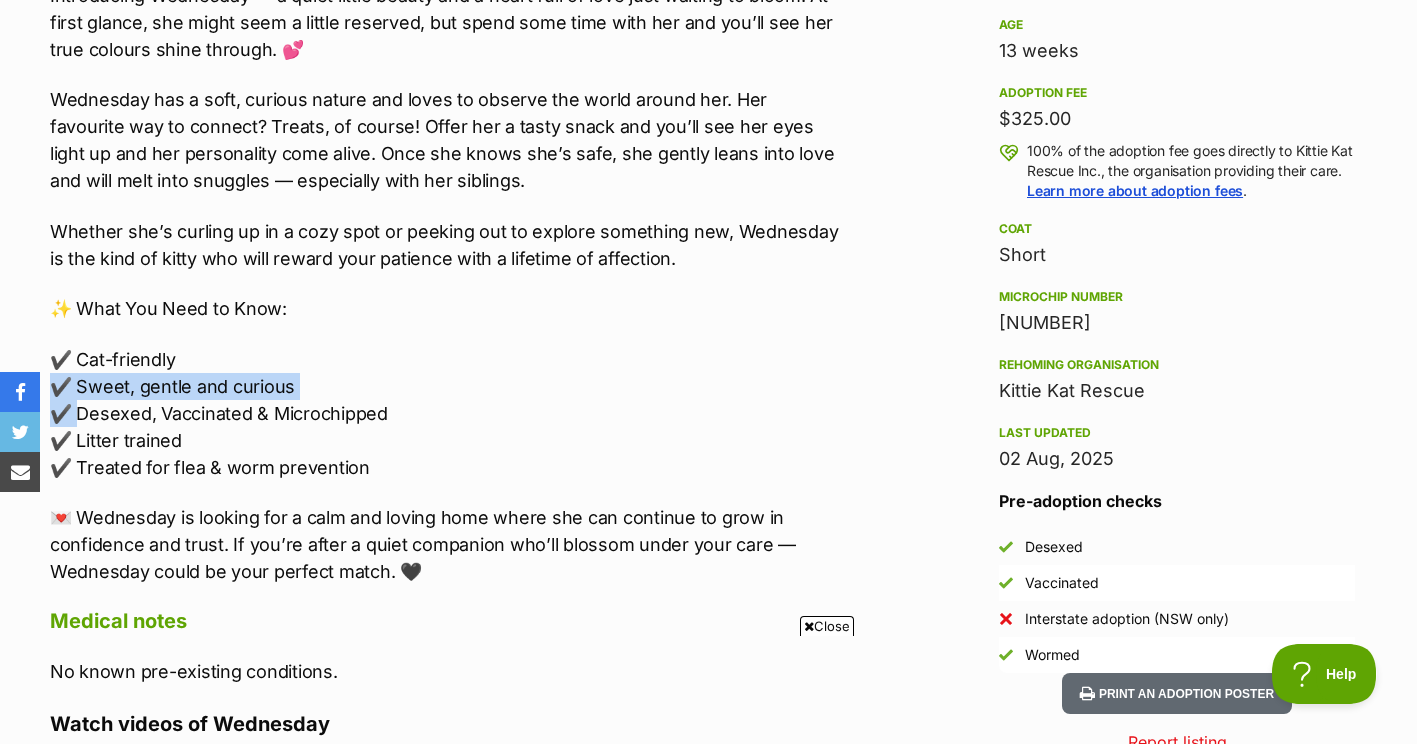 drag, startPoint x: 316, startPoint y: 381, endPoint x: 85, endPoint y: 400, distance: 231.78008 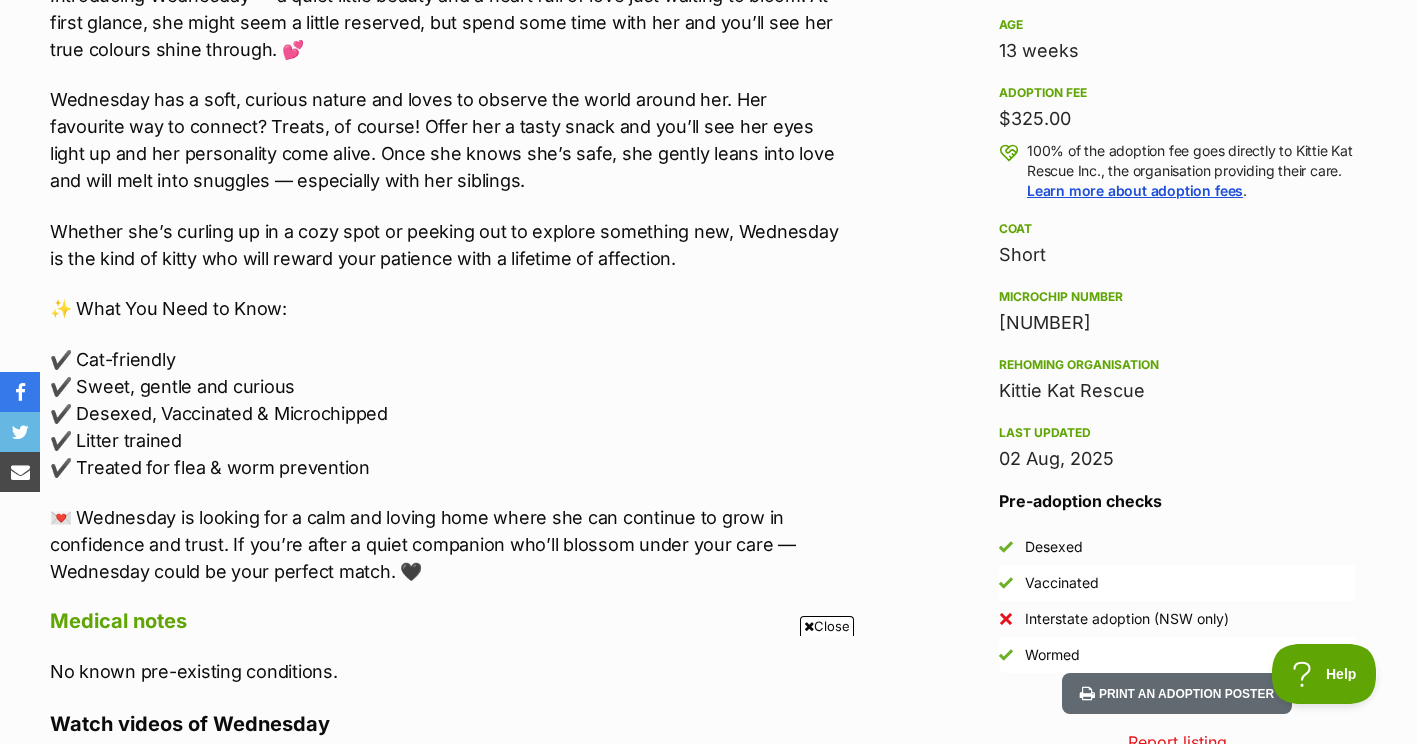 drag, startPoint x: 85, startPoint y: 400, endPoint x: 213, endPoint y: 414, distance: 128.76335 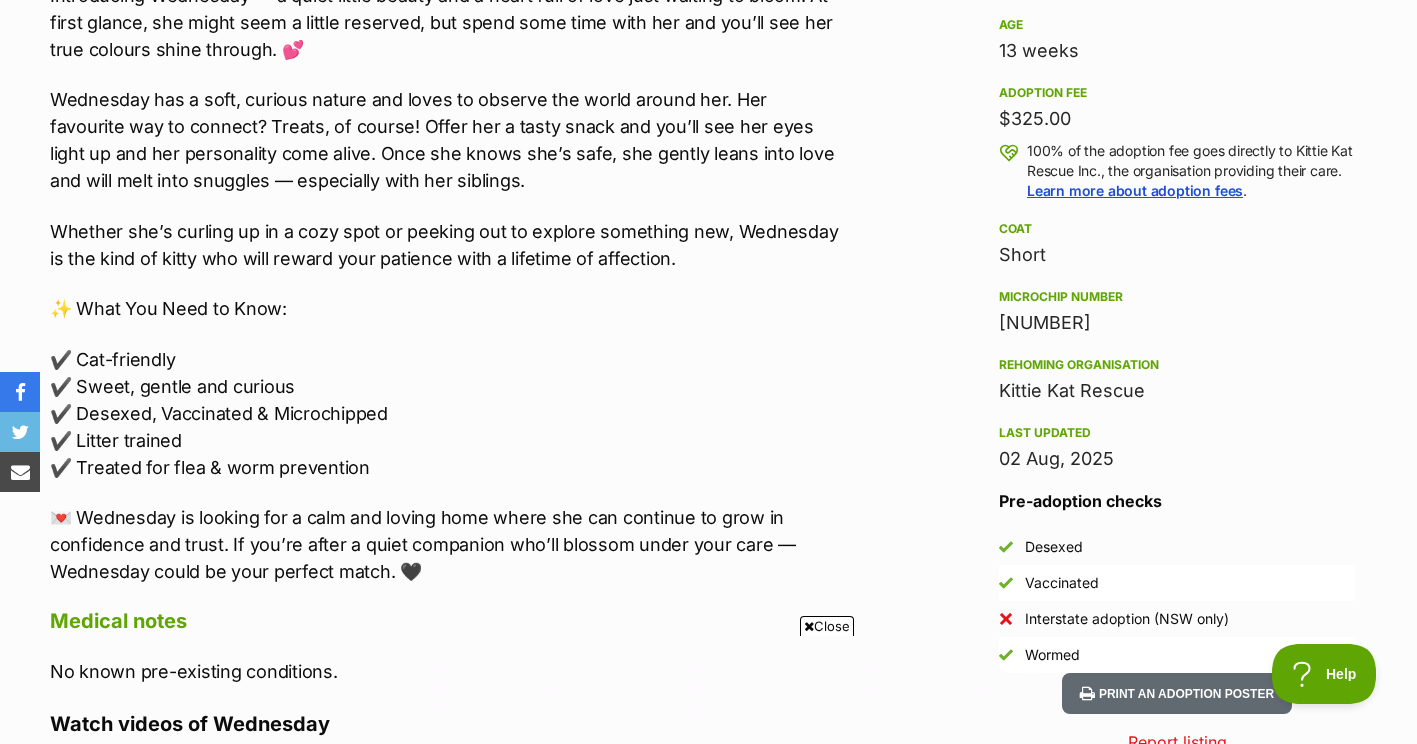 scroll, scrollTop: 0, scrollLeft: 0, axis: both 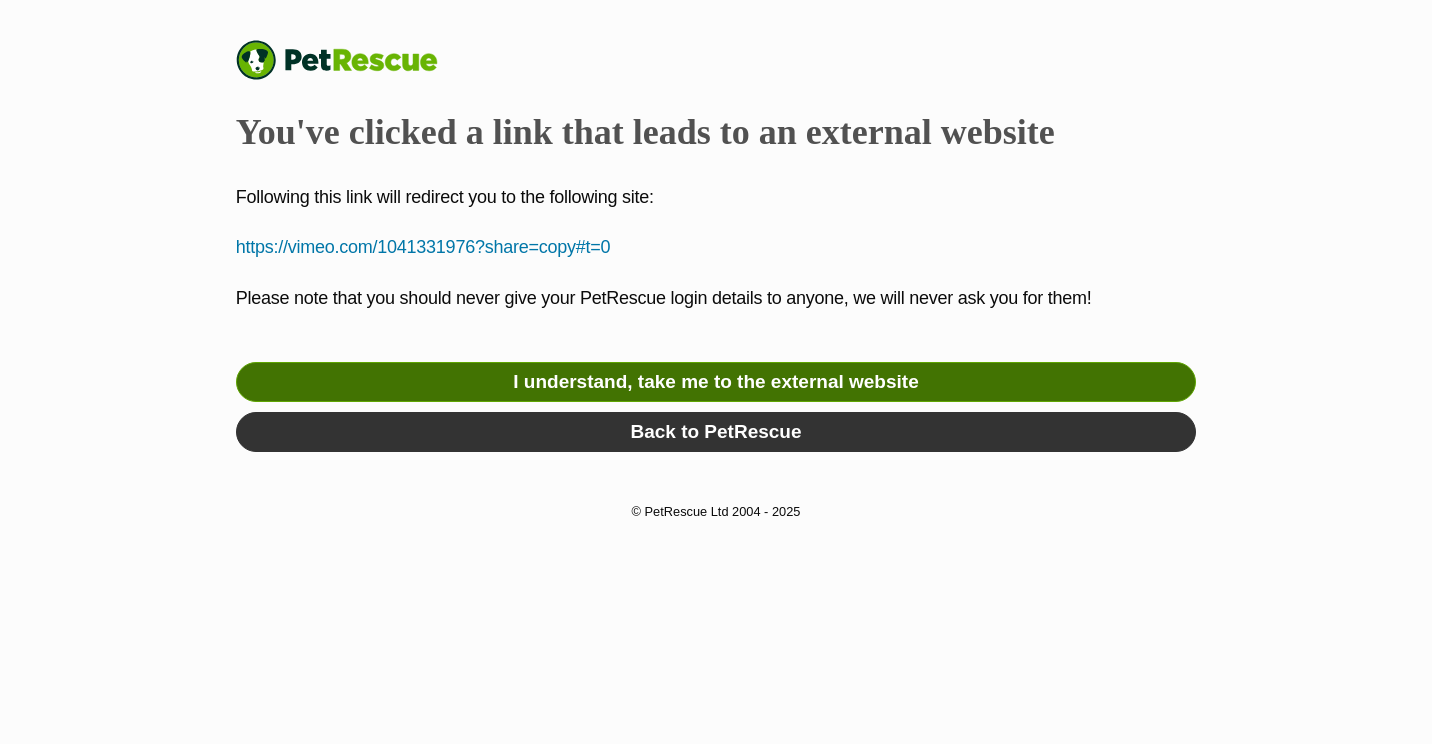 click on "I understand, take me to the external website" at bounding box center (716, 382) 